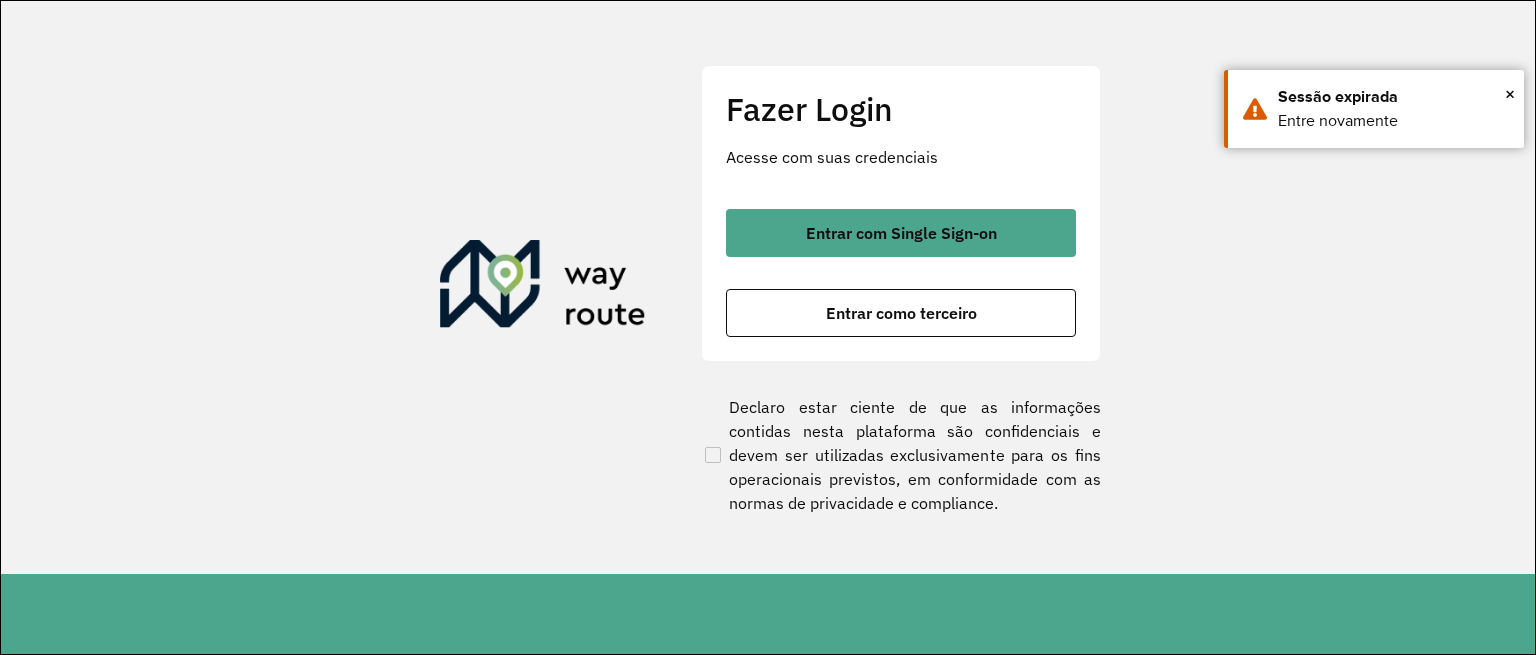 scroll, scrollTop: 0, scrollLeft: 0, axis: both 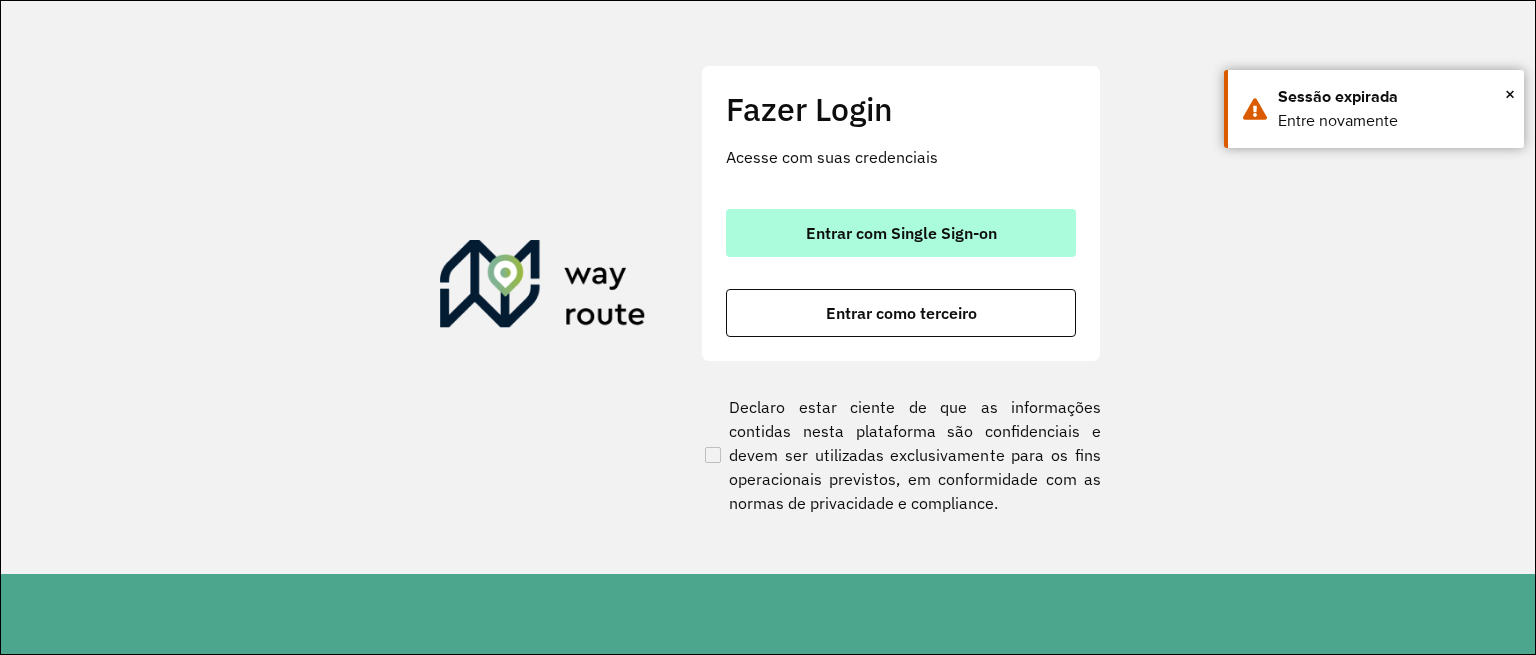 click on "Entrar com Single Sign-on" at bounding box center (901, 233) 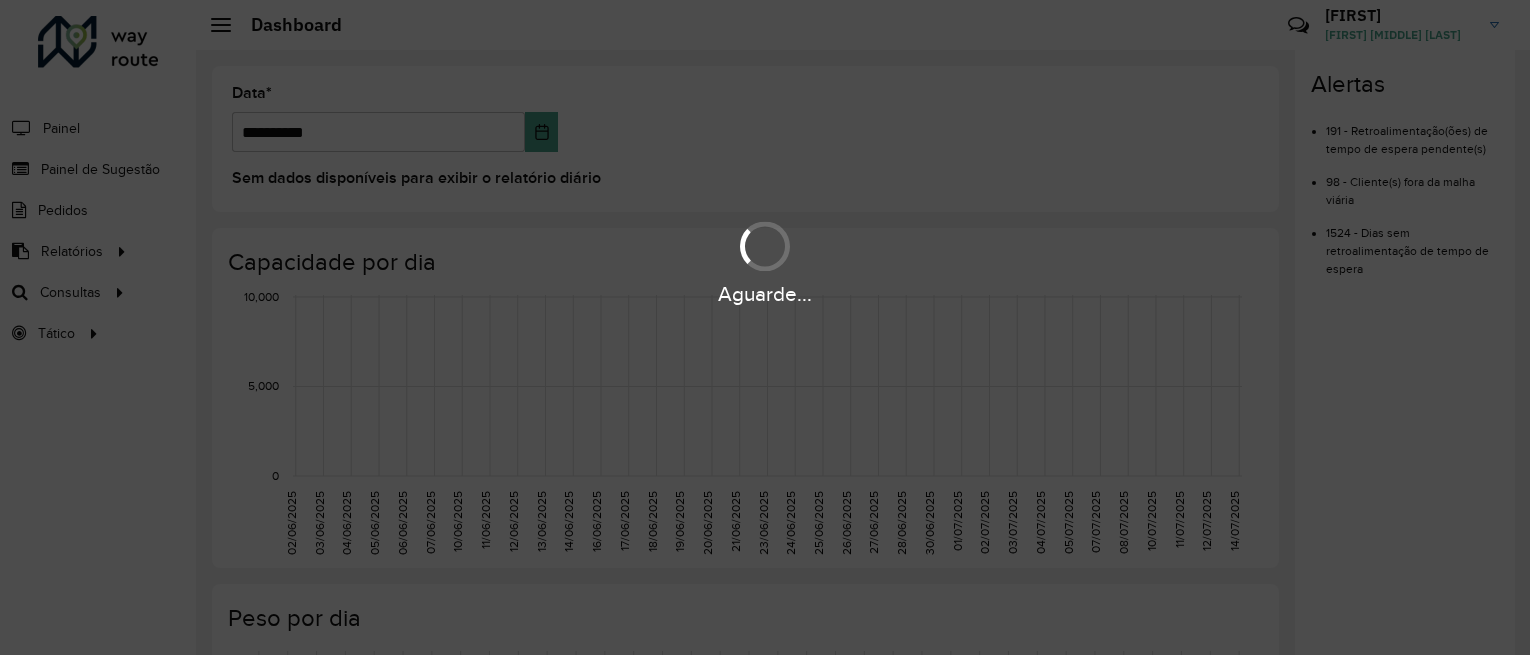 scroll, scrollTop: 0, scrollLeft: 0, axis: both 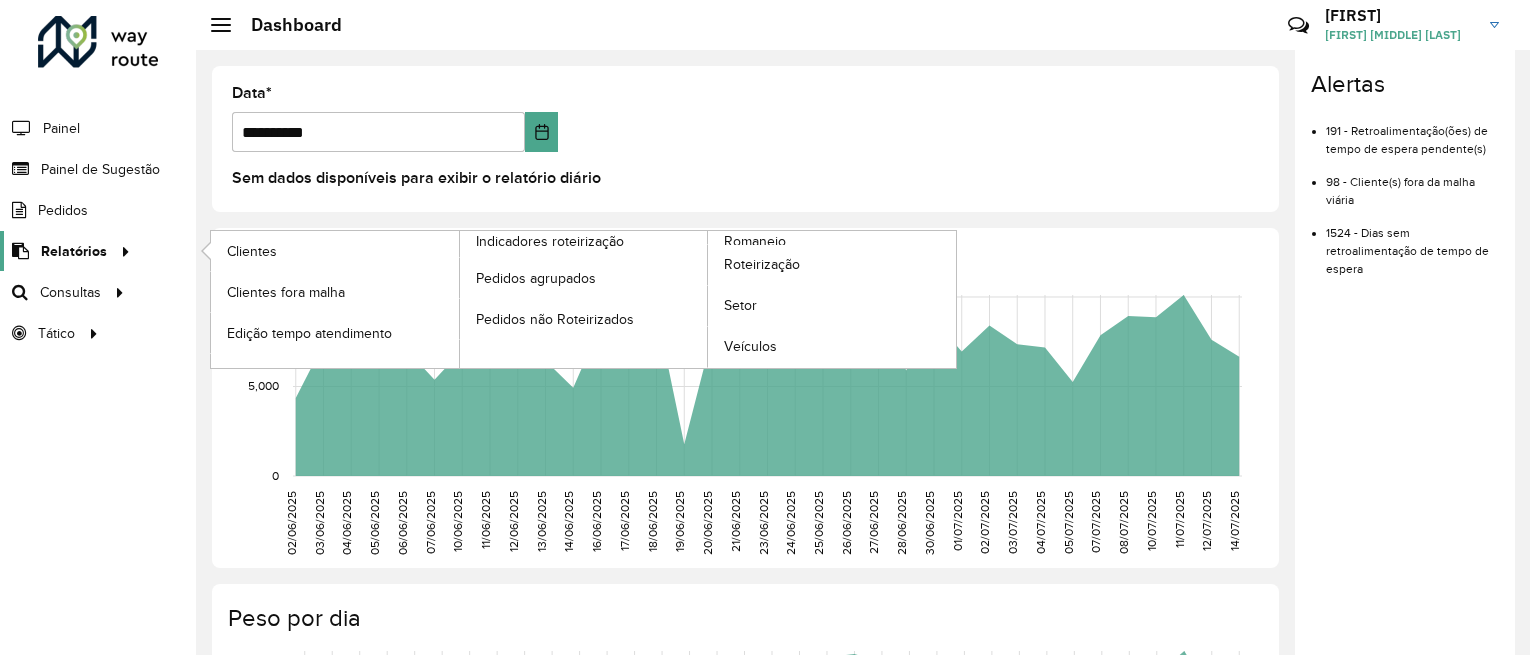 click on "Relatórios" 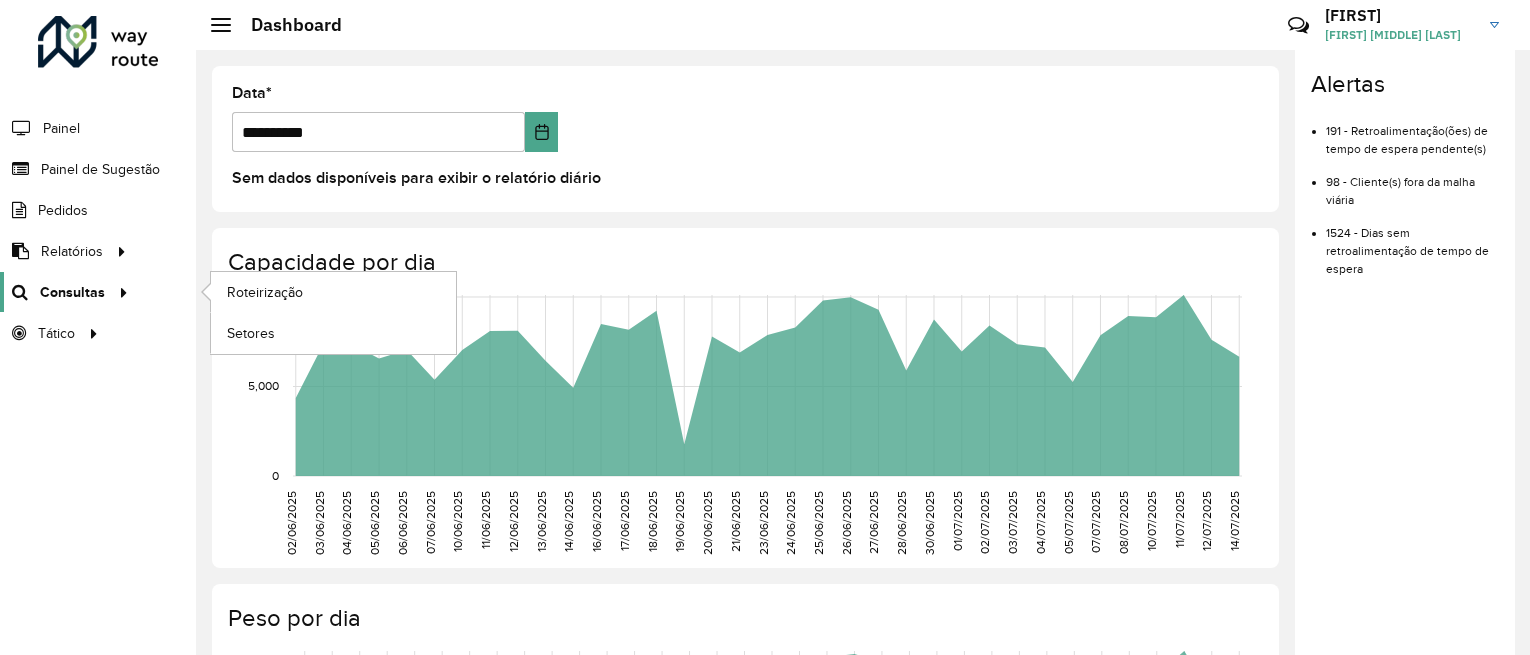 click on "Consultas" 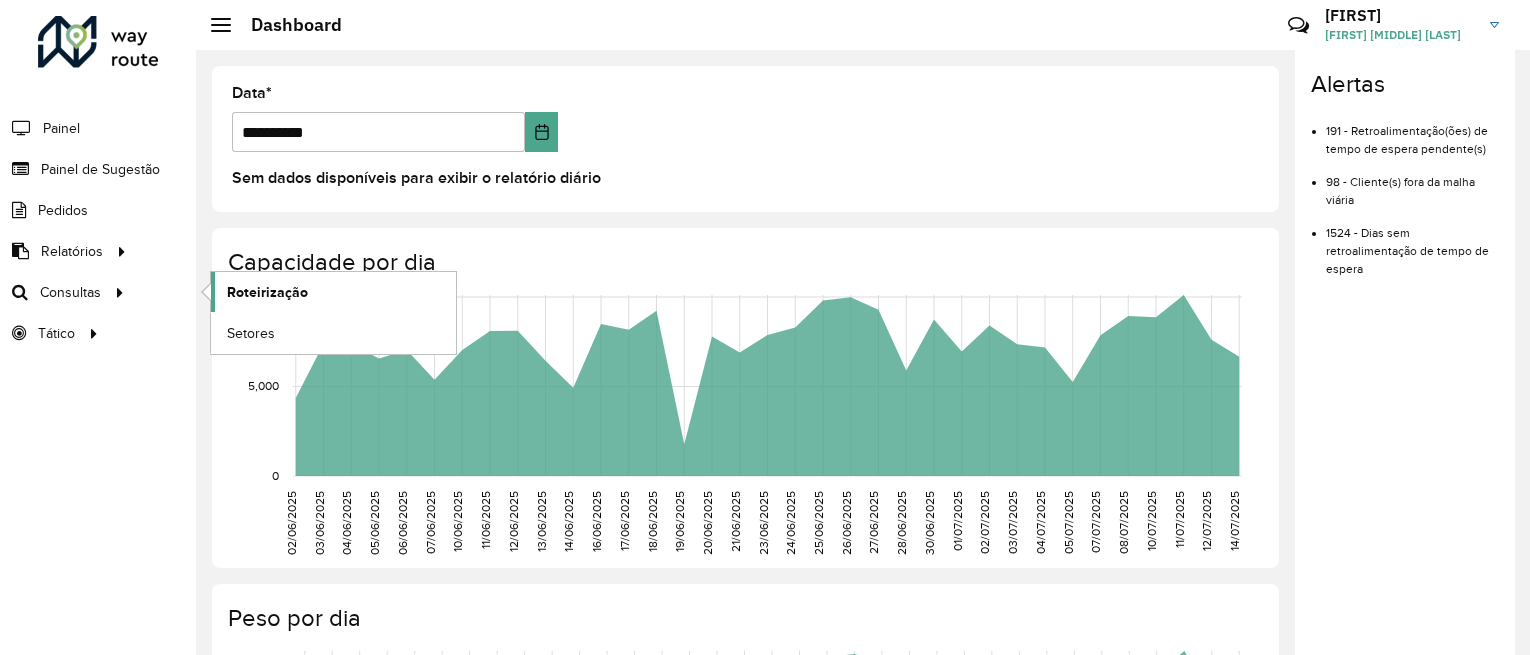 click on "Roteirização" 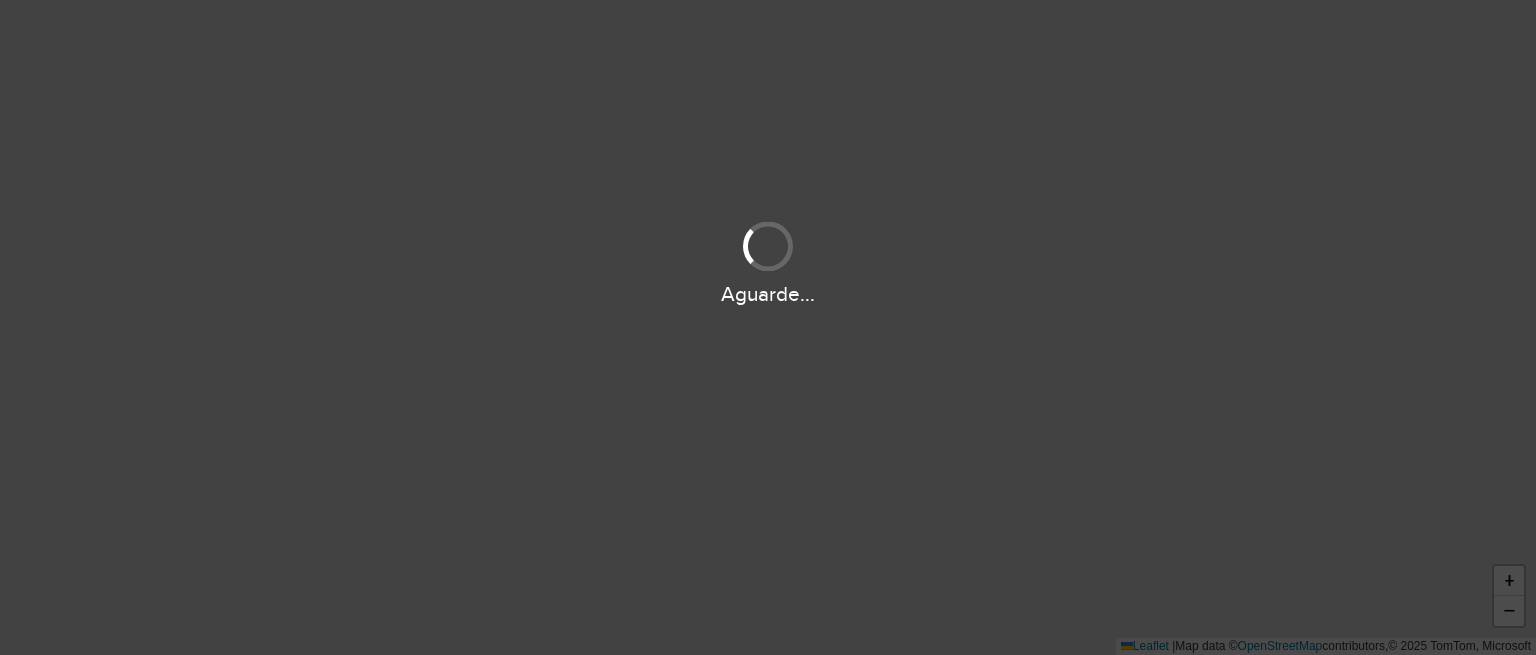 scroll, scrollTop: 0, scrollLeft: 0, axis: both 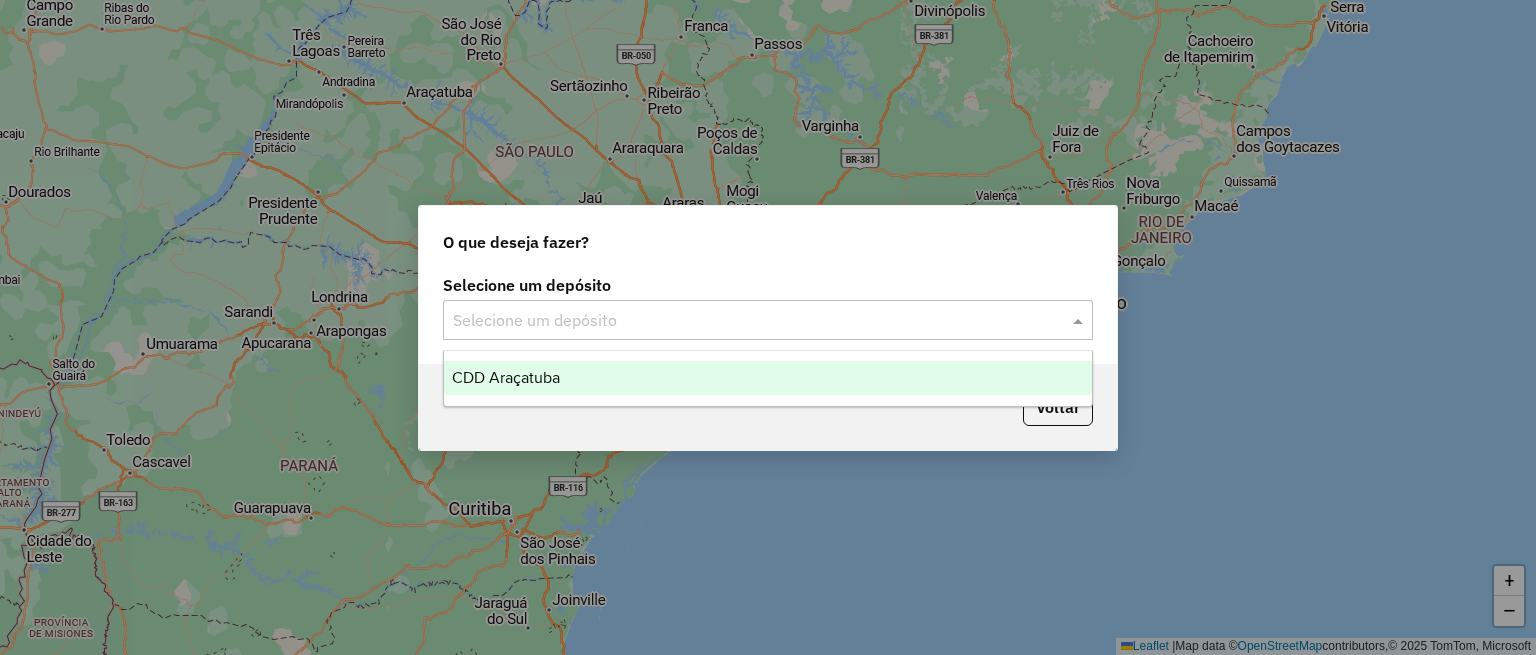 click 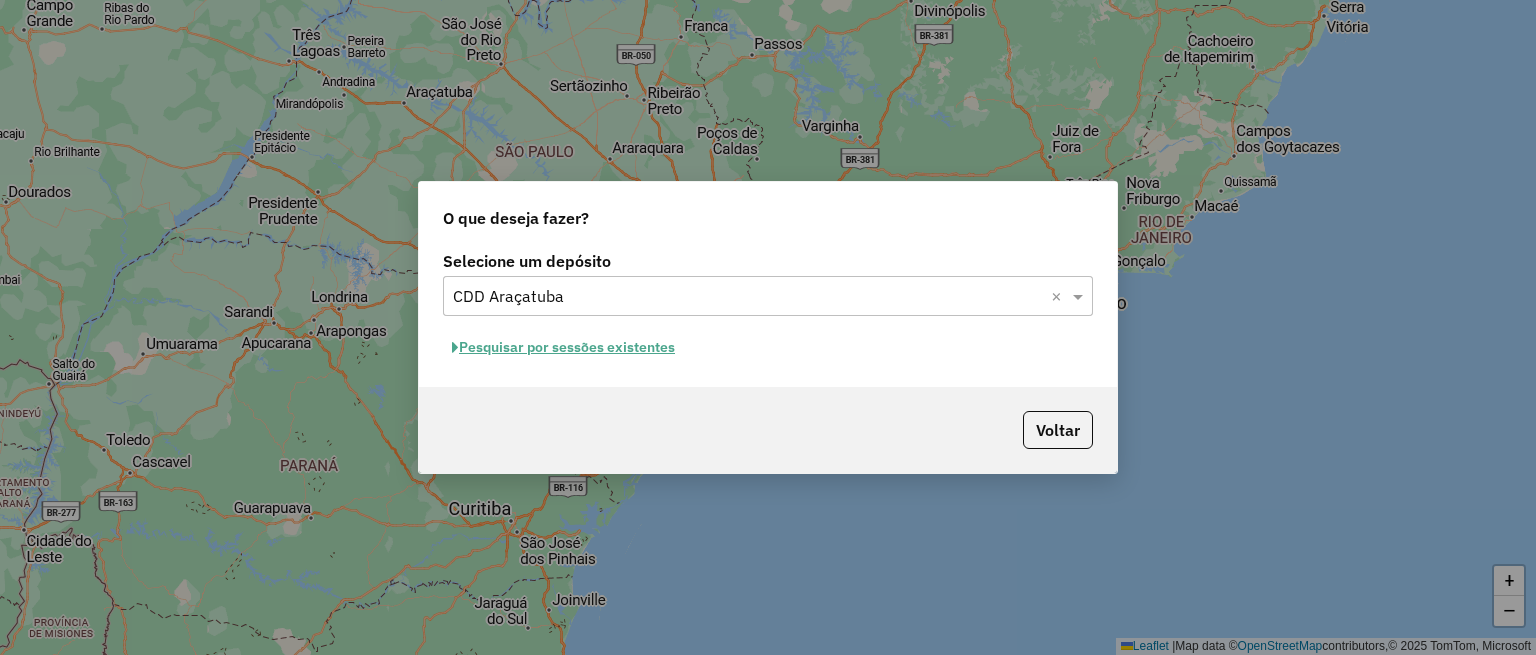 click on "Pesquisar por sessões existentes" 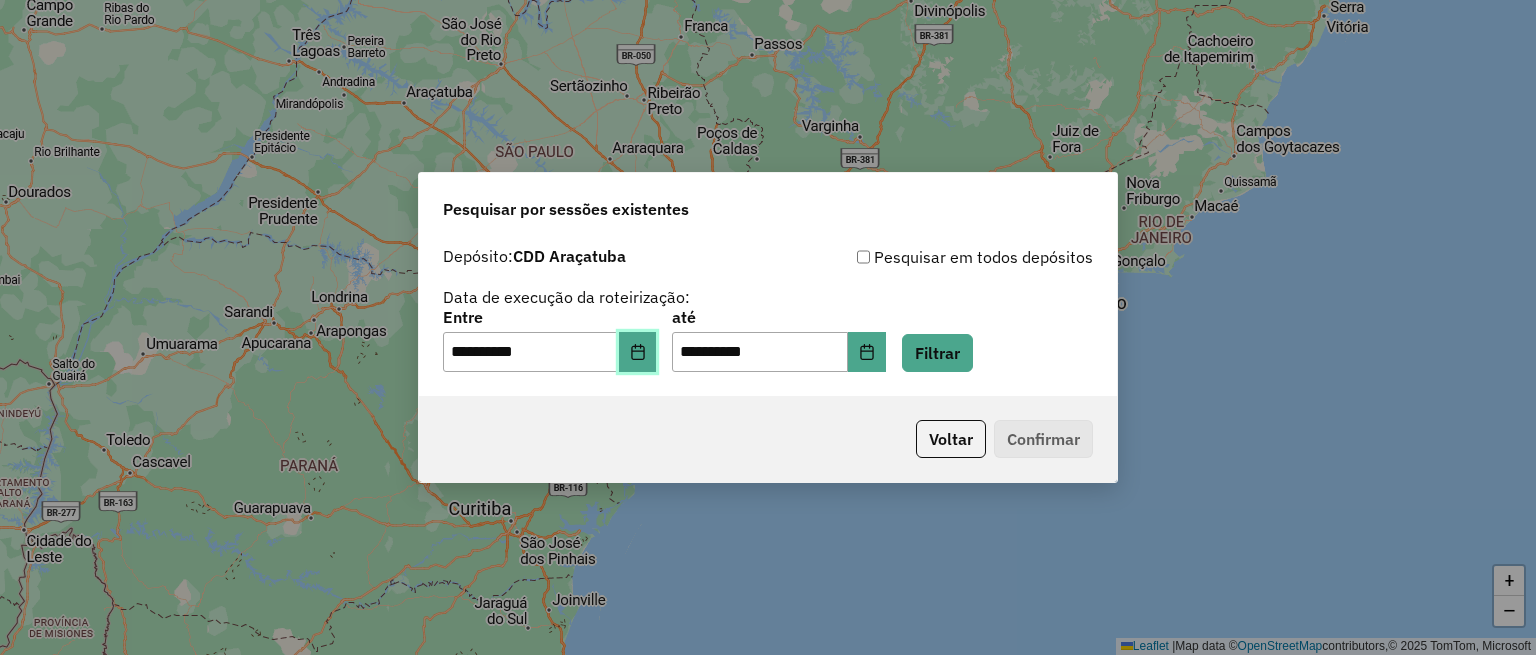 click 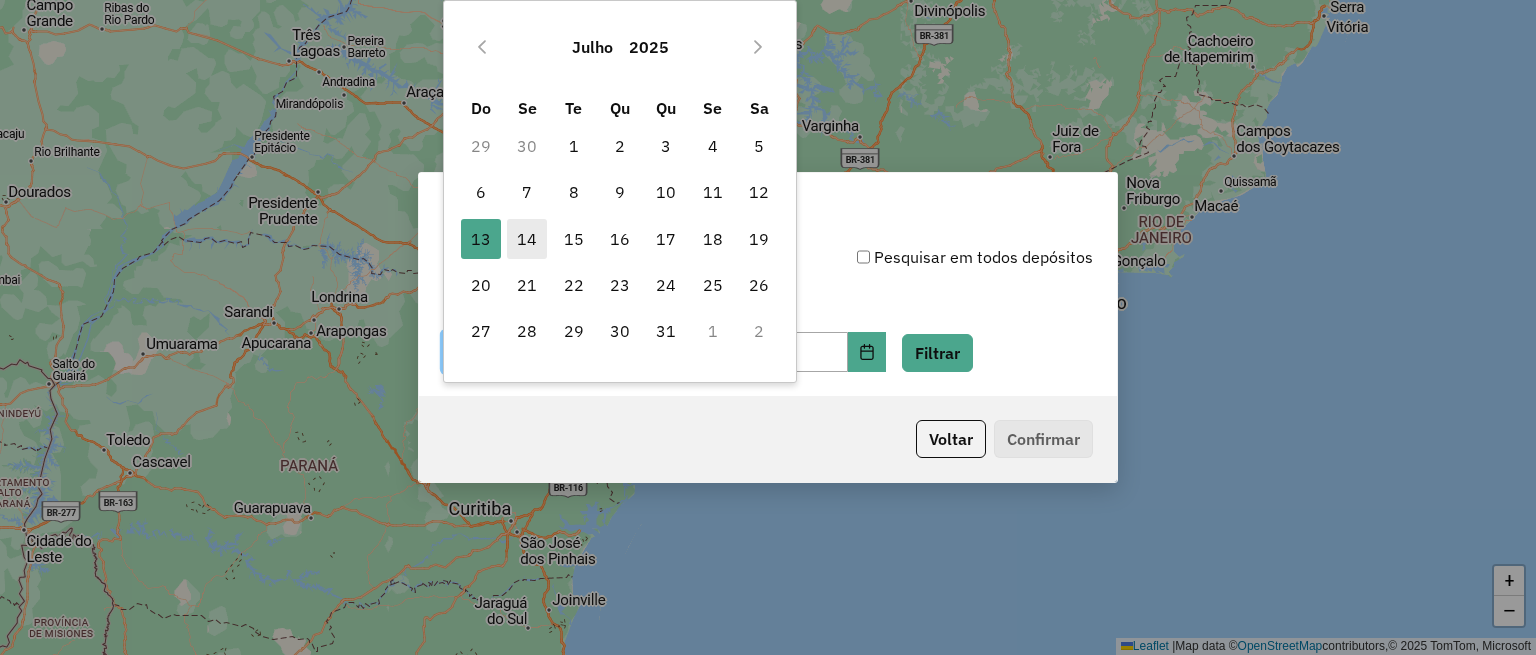 click on "14" at bounding box center (527, 239) 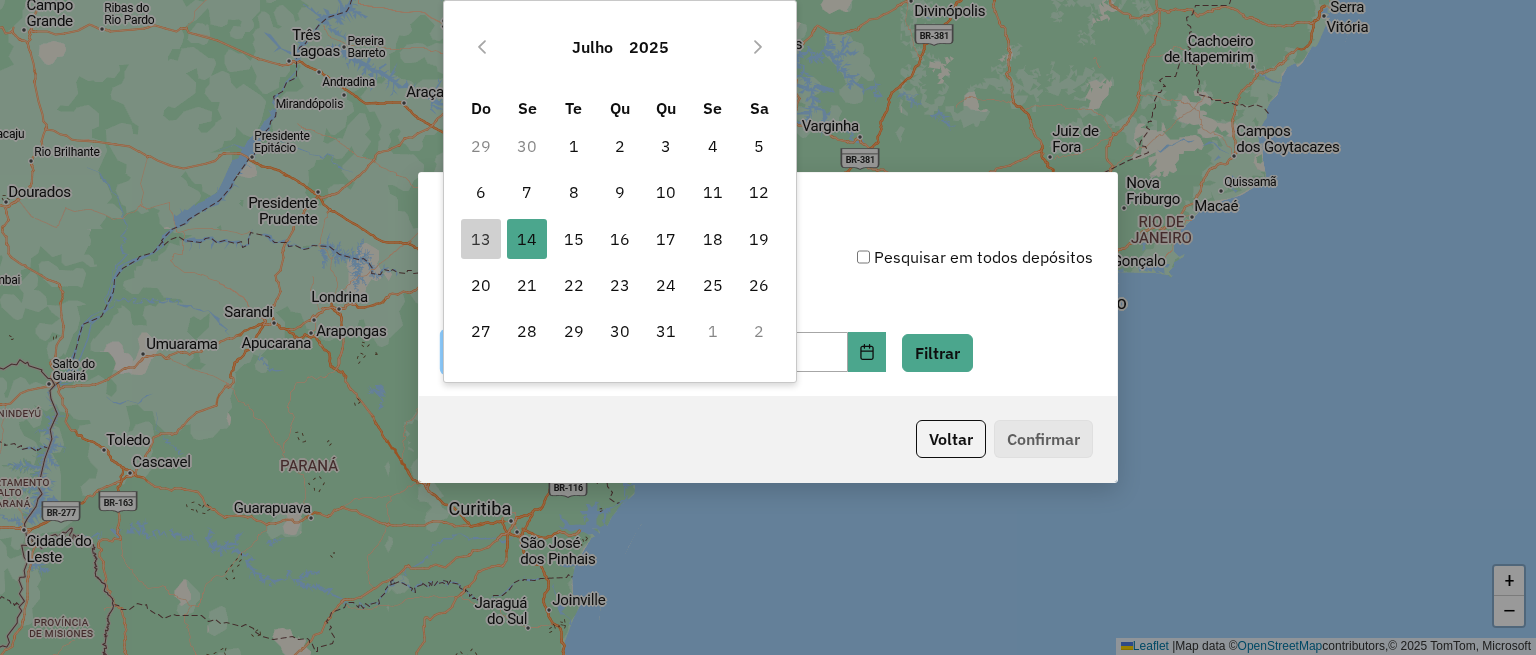 type on "**********" 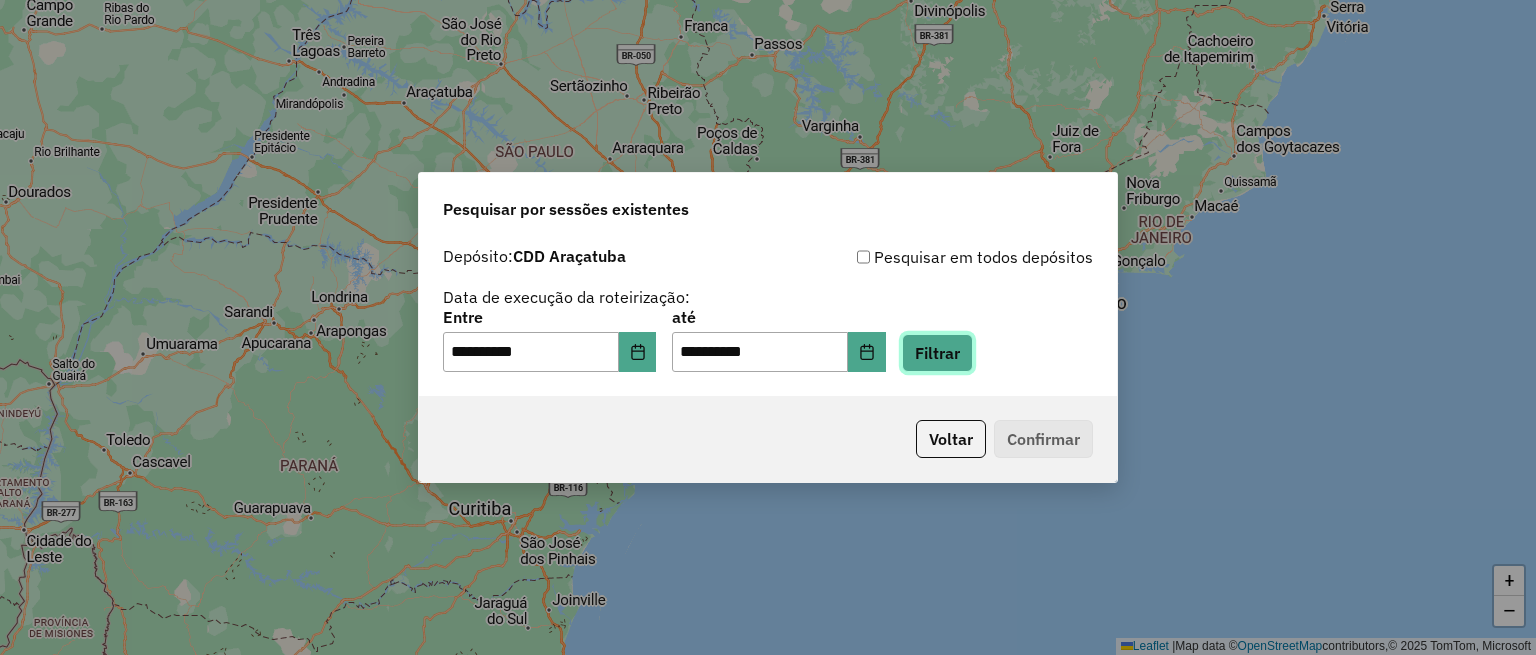 click on "Filtrar" 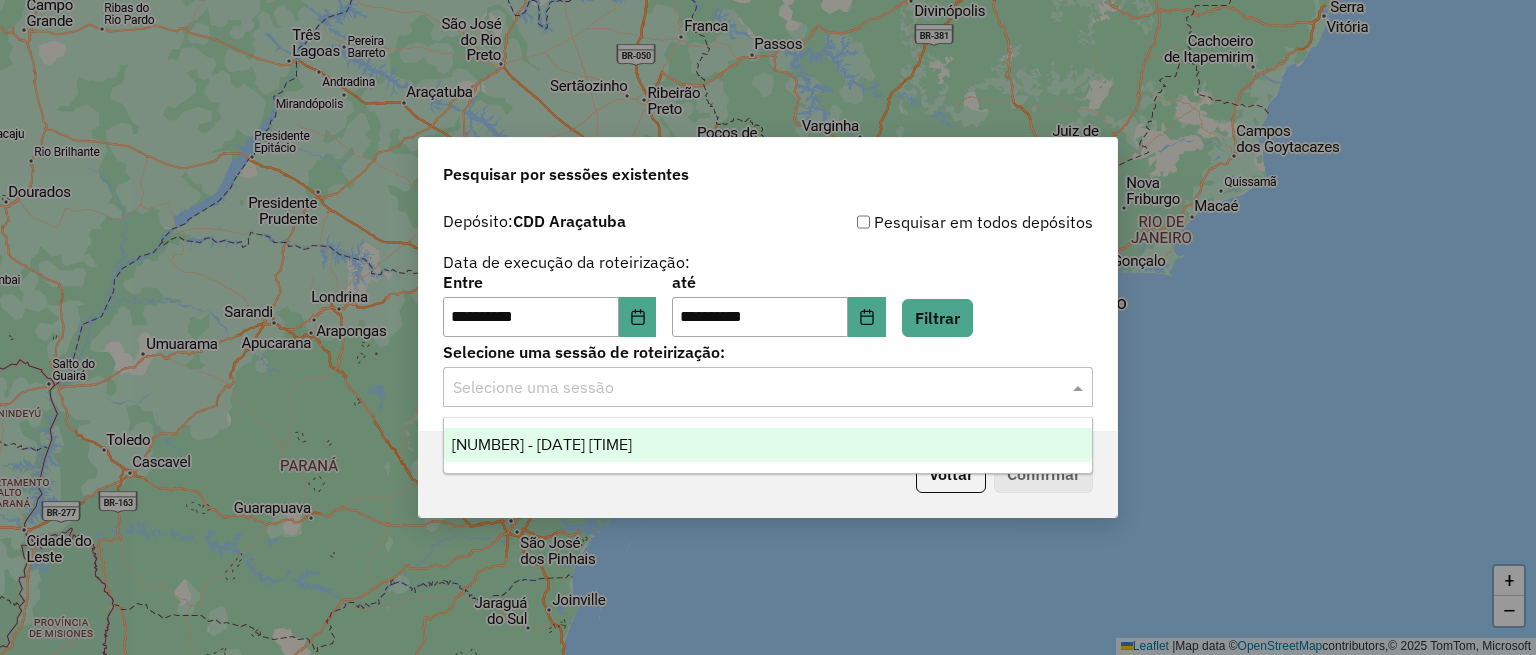 click 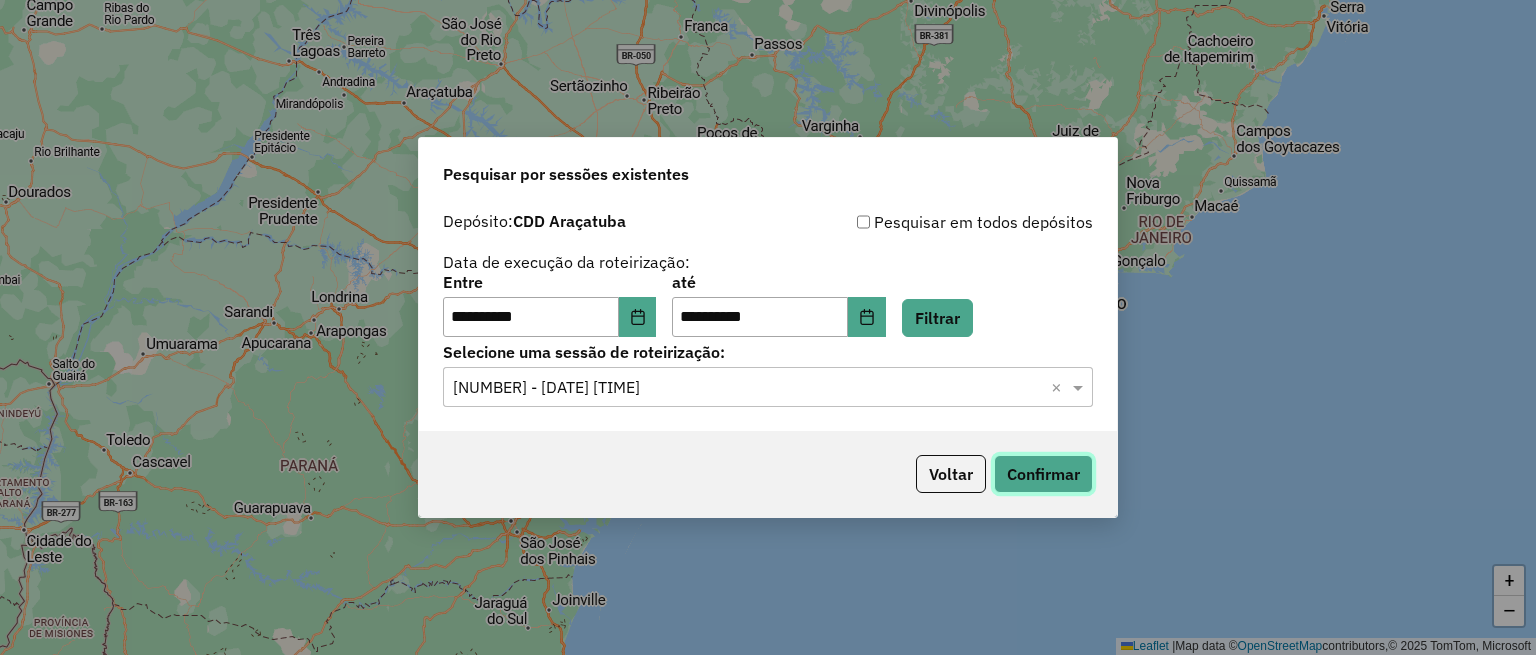 click on "Confirmar" 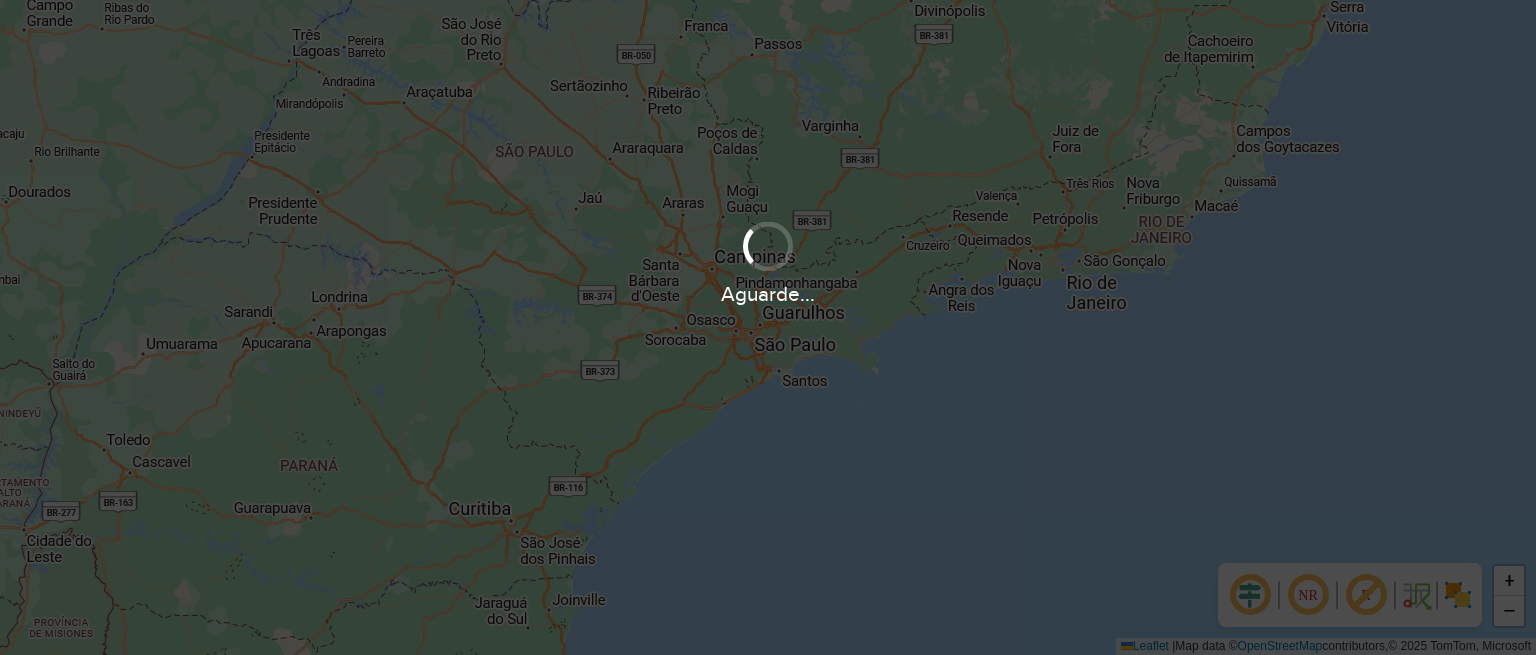 scroll, scrollTop: 0, scrollLeft: 0, axis: both 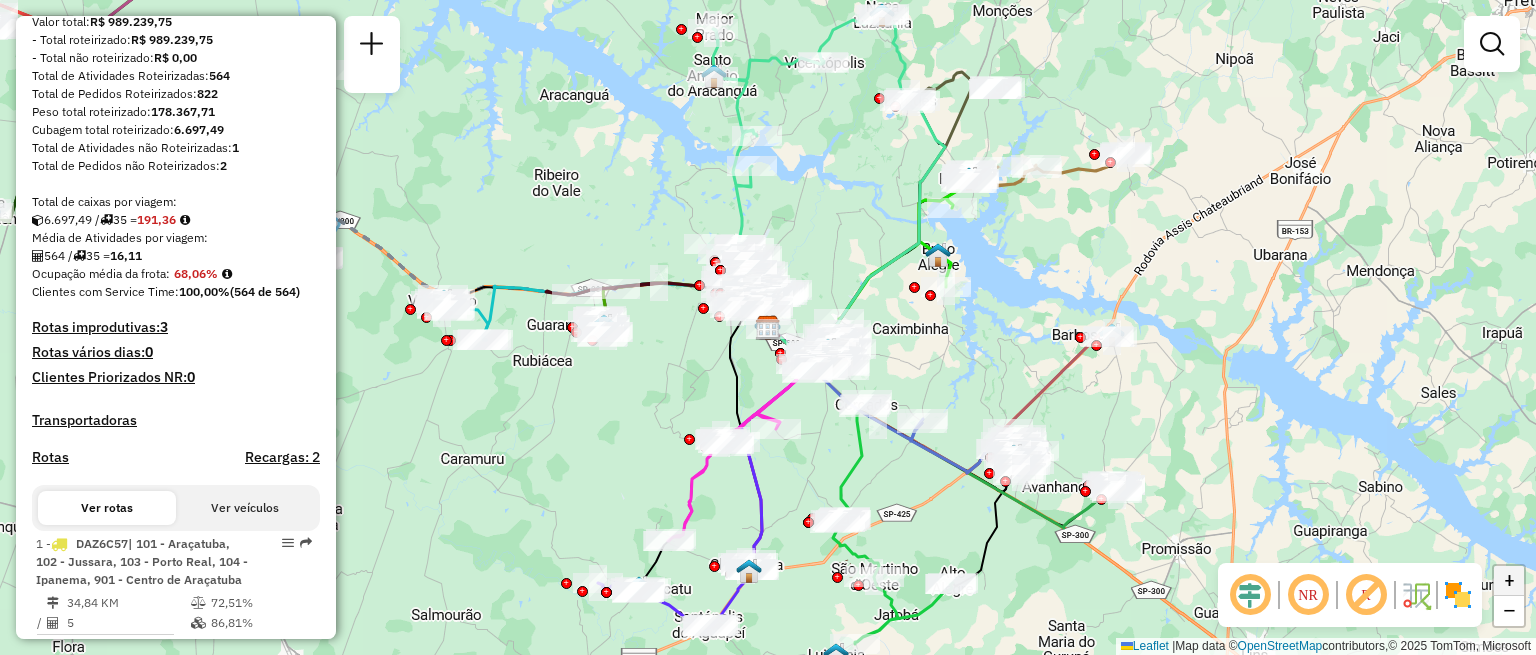 click on "+" 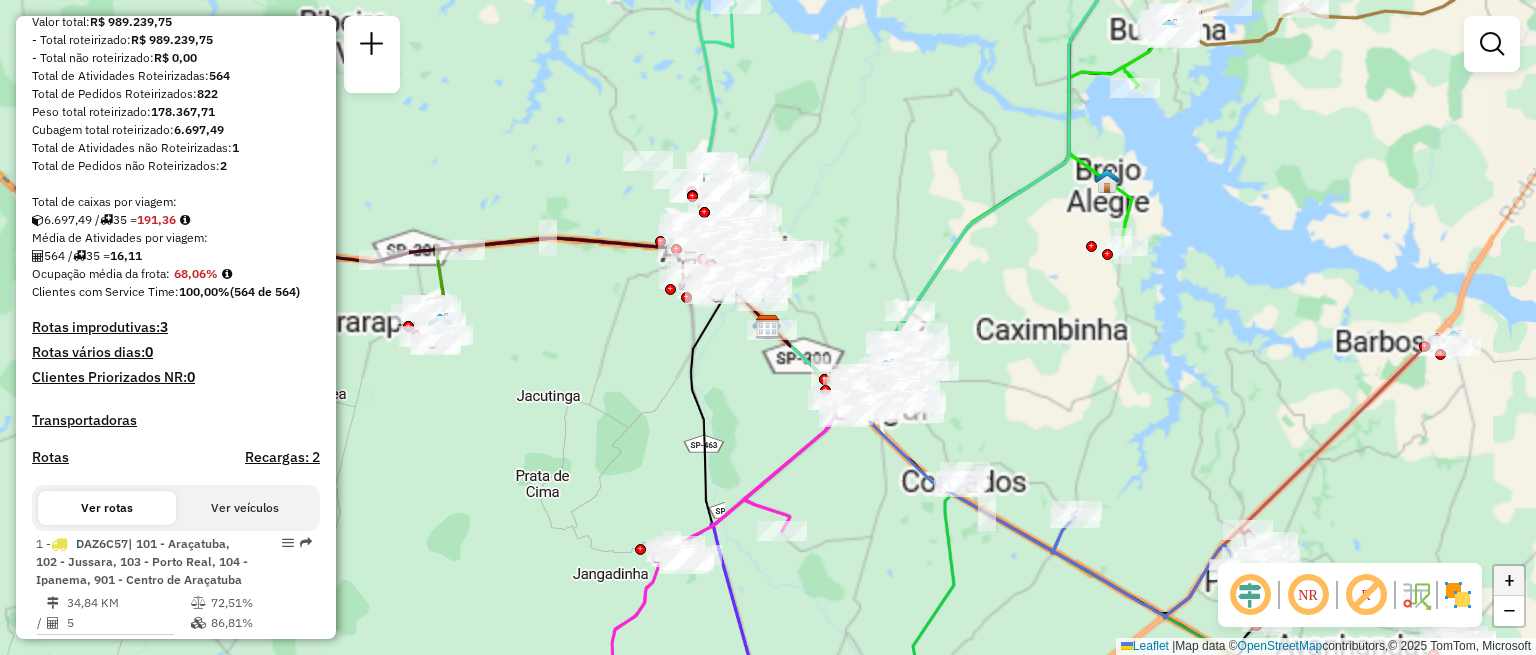 click on "+" 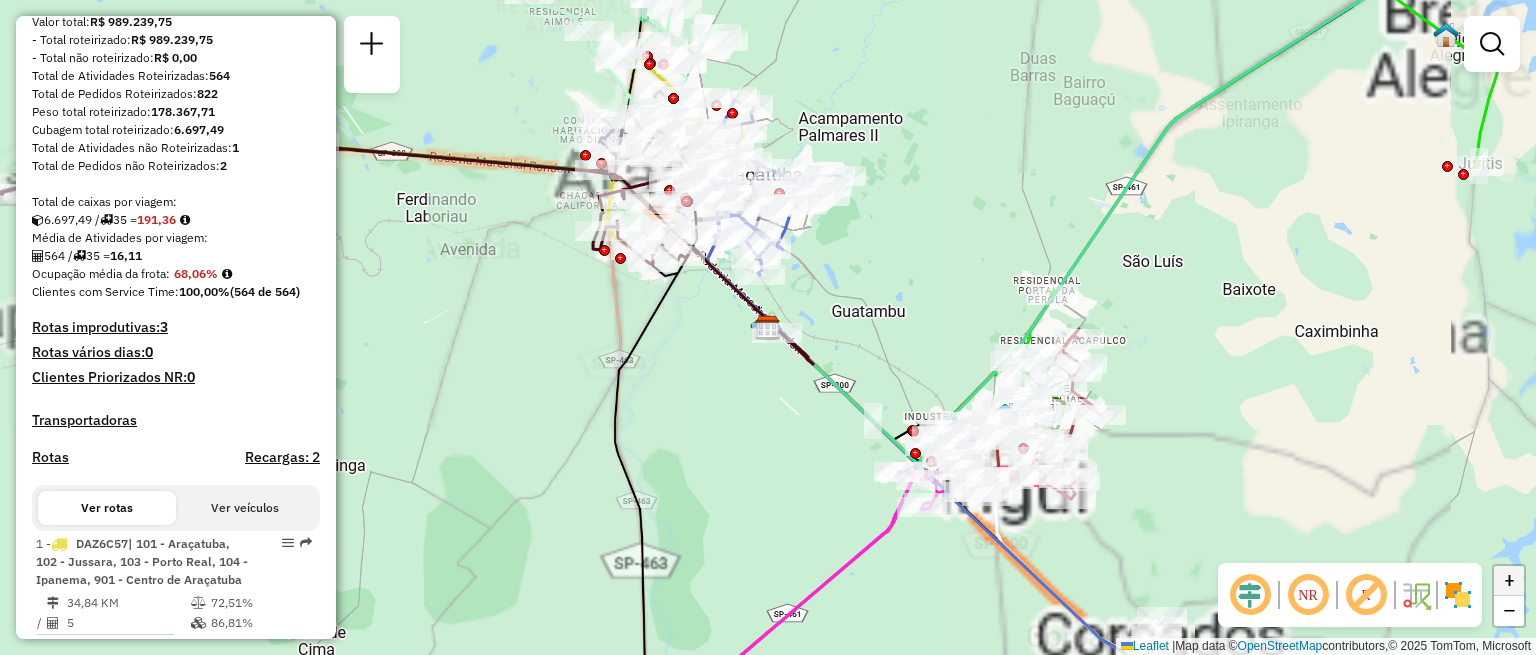click on "+" 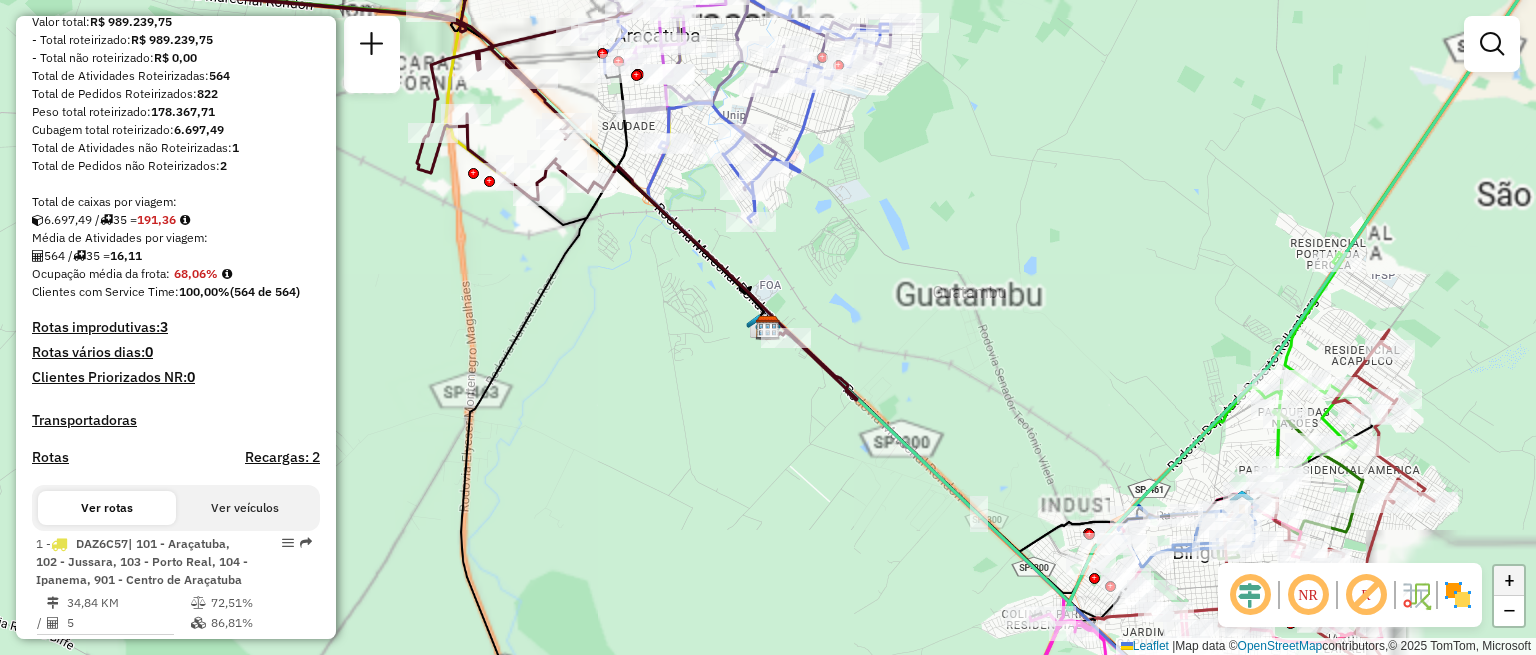 click on "+" 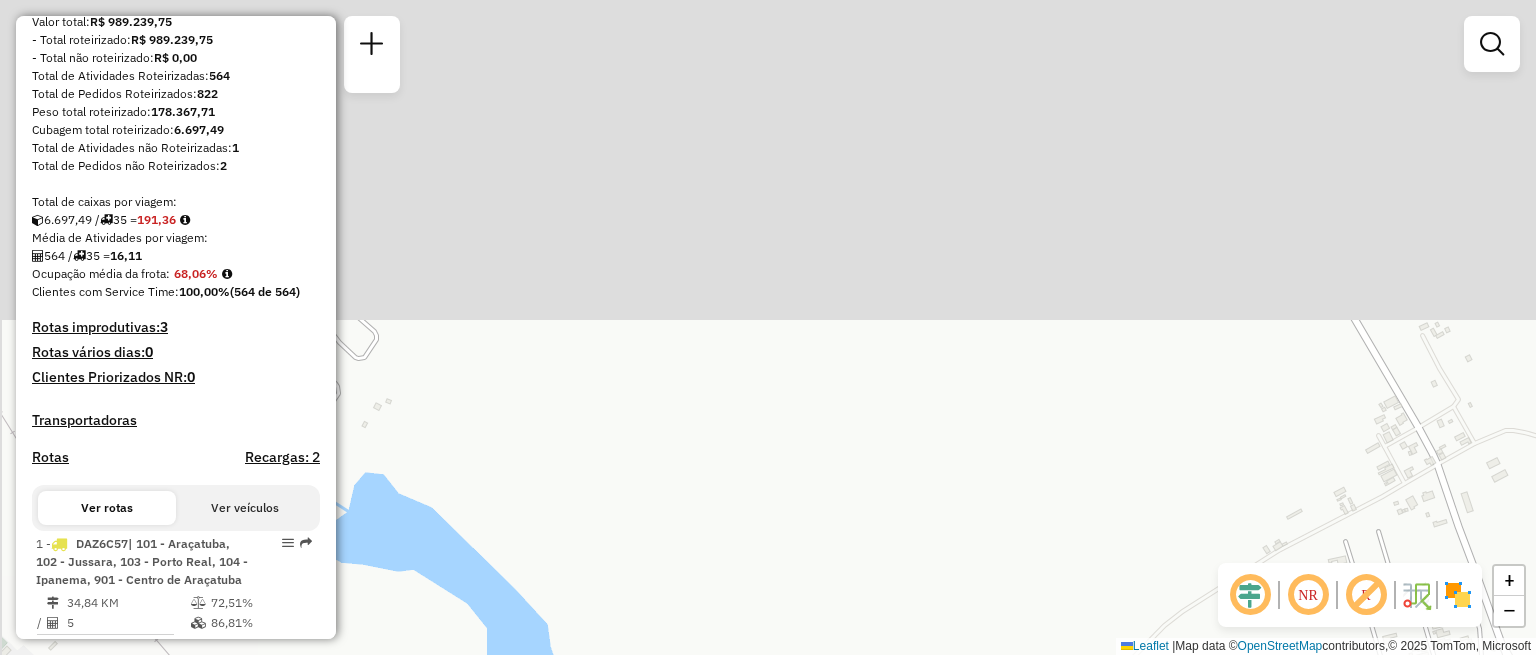 drag, startPoint x: 905, startPoint y: 233, endPoint x: 1085, endPoint y: 627, distance: 433.1697 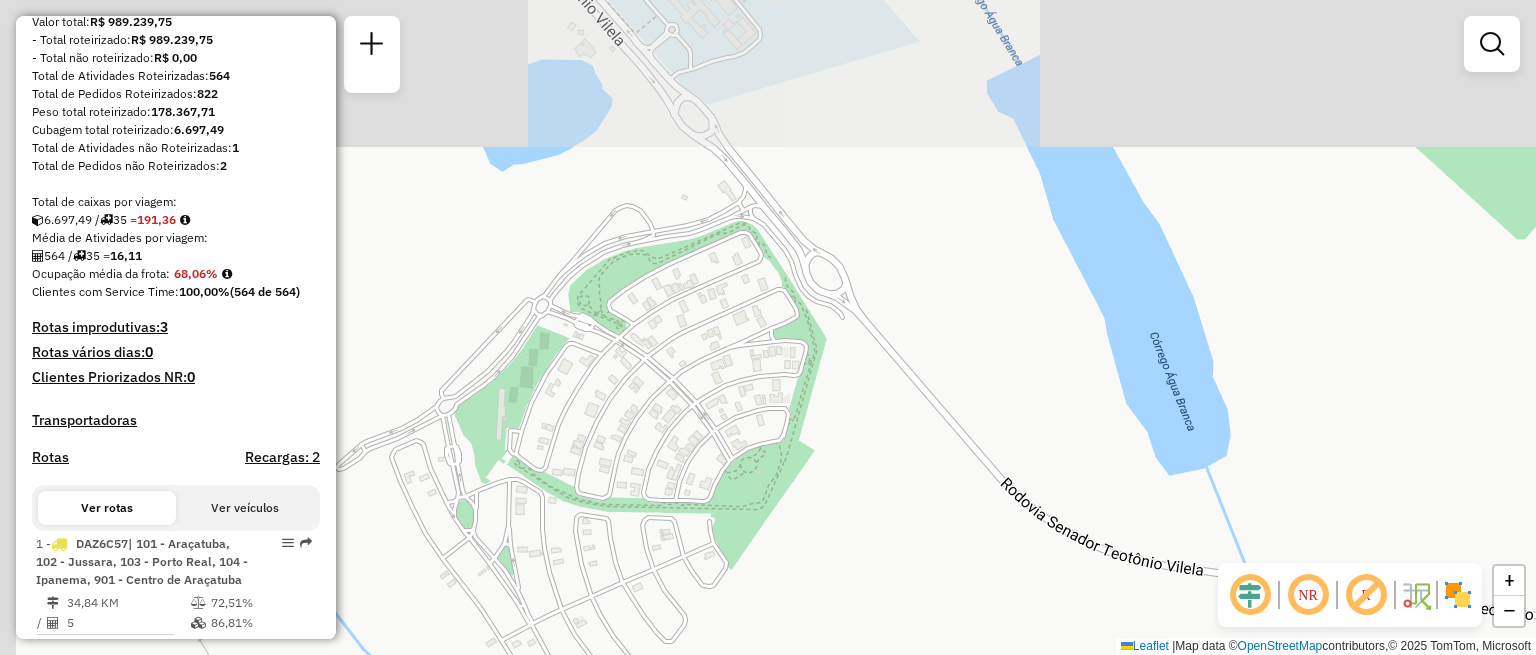drag, startPoint x: 853, startPoint y: 355, endPoint x: 1123, endPoint y: 694, distance: 433.3832 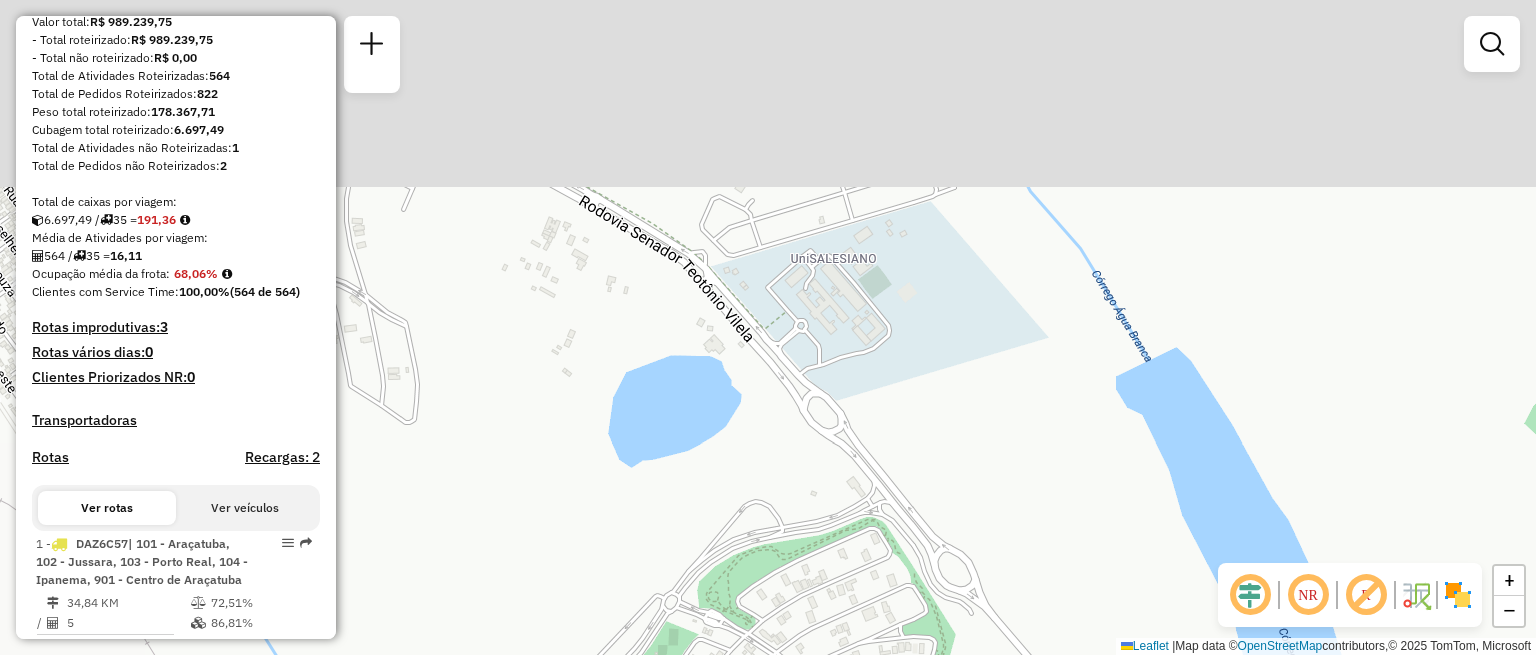 drag, startPoint x: 920, startPoint y: 398, endPoint x: 1049, endPoint y: 694, distance: 322.88852 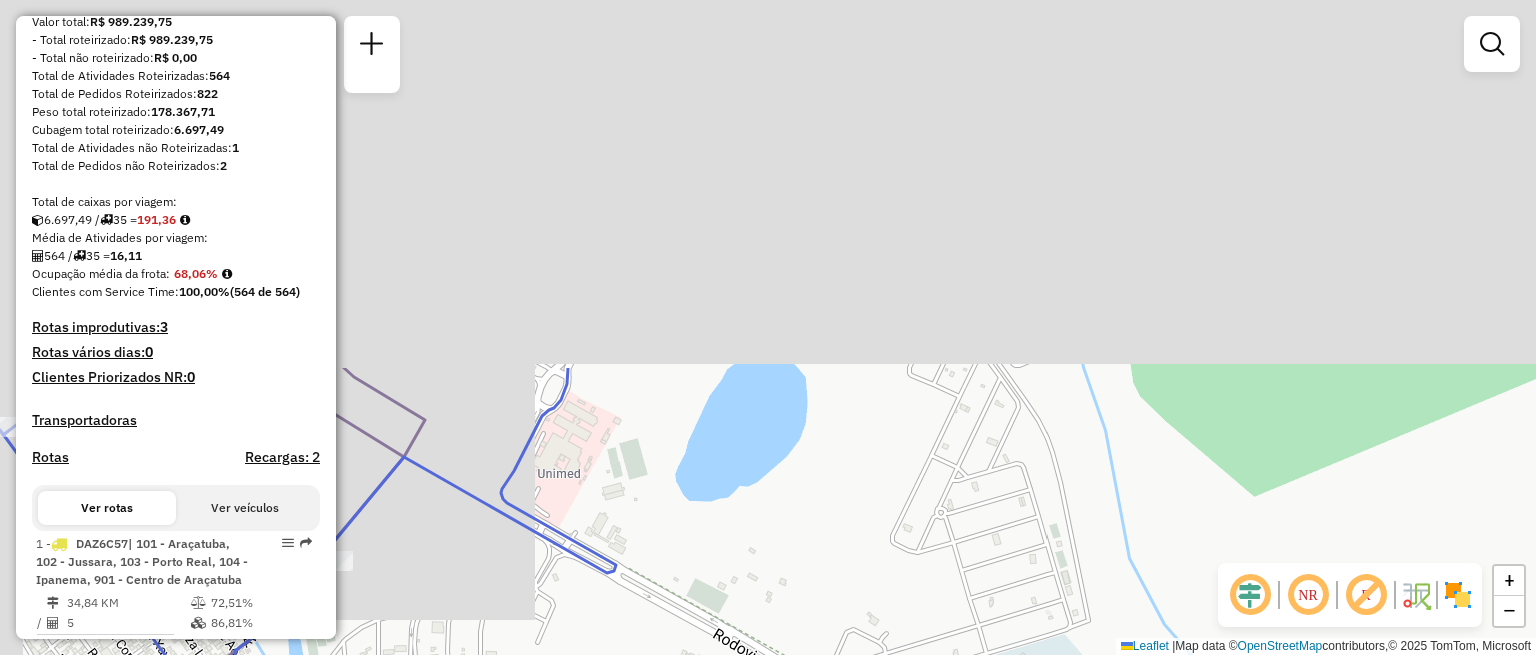 drag, startPoint x: 985, startPoint y: 261, endPoint x: 1116, endPoint y: 693, distance: 451.4255 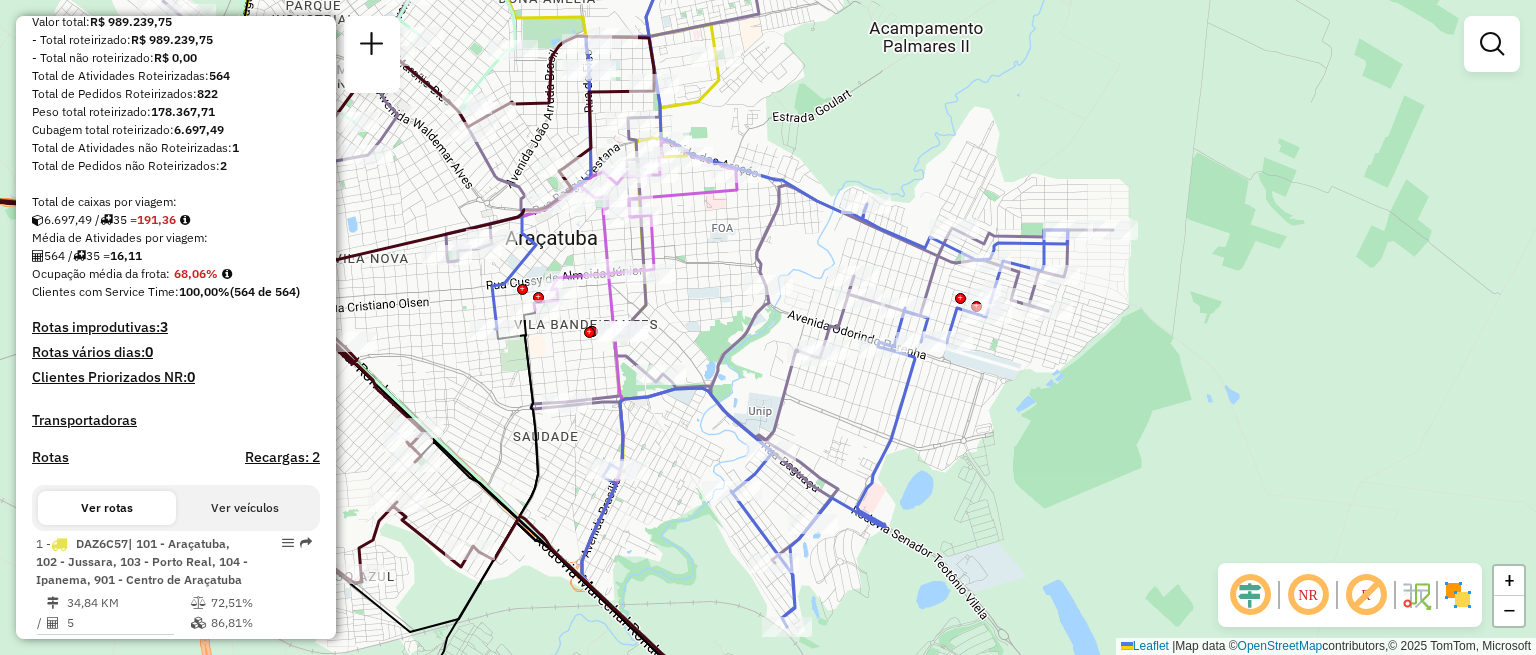 click 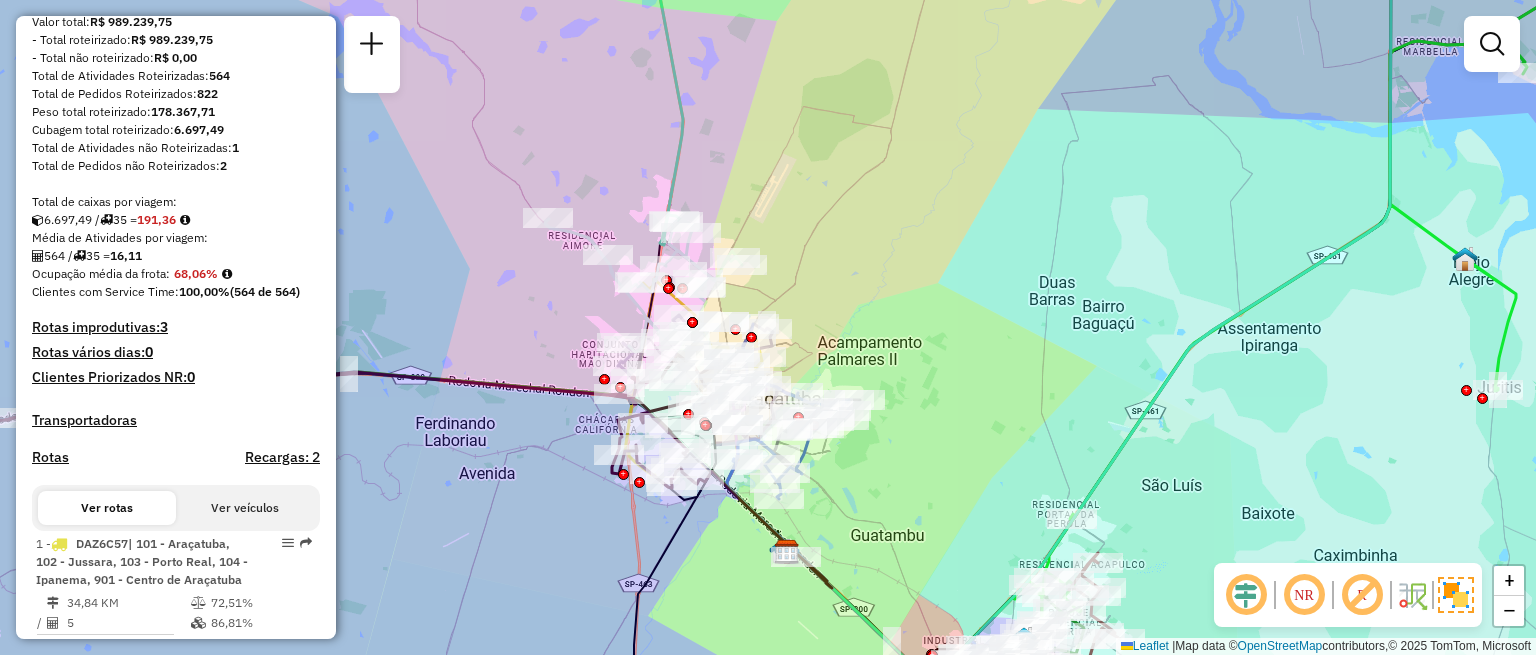 scroll, scrollTop: 4265, scrollLeft: 0, axis: vertical 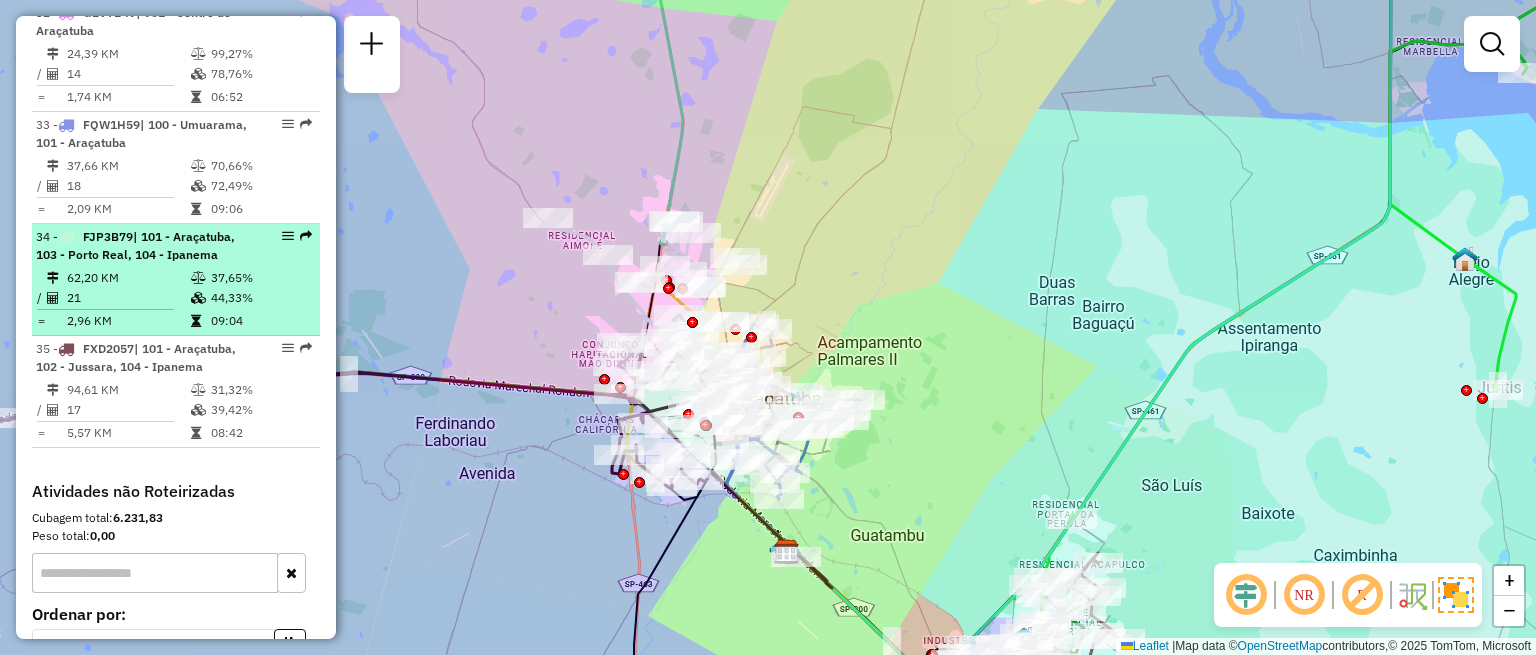 click on "| 101 - Araçatuba, 103 - Porto Real, 104 - Ipanema" at bounding box center [135, 245] 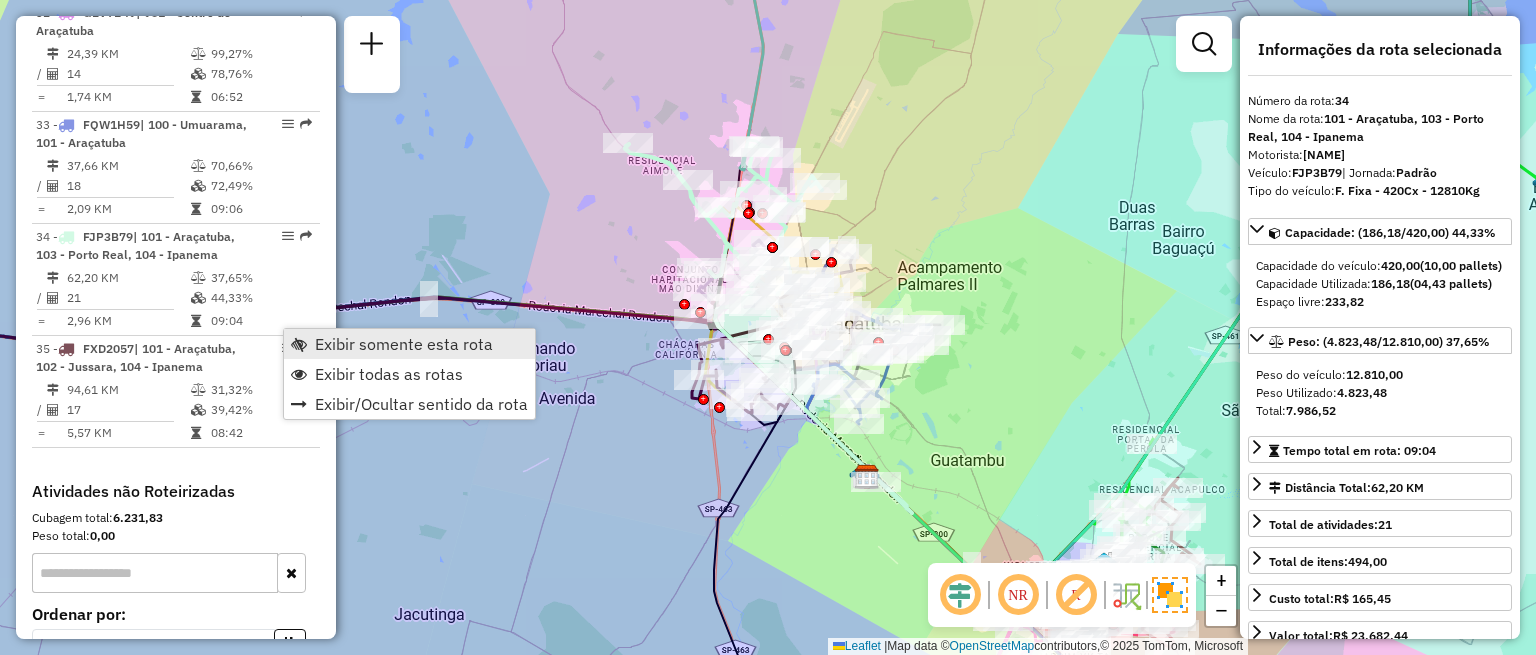 click on "Exibir somente esta rota" at bounding box center (404, 344) 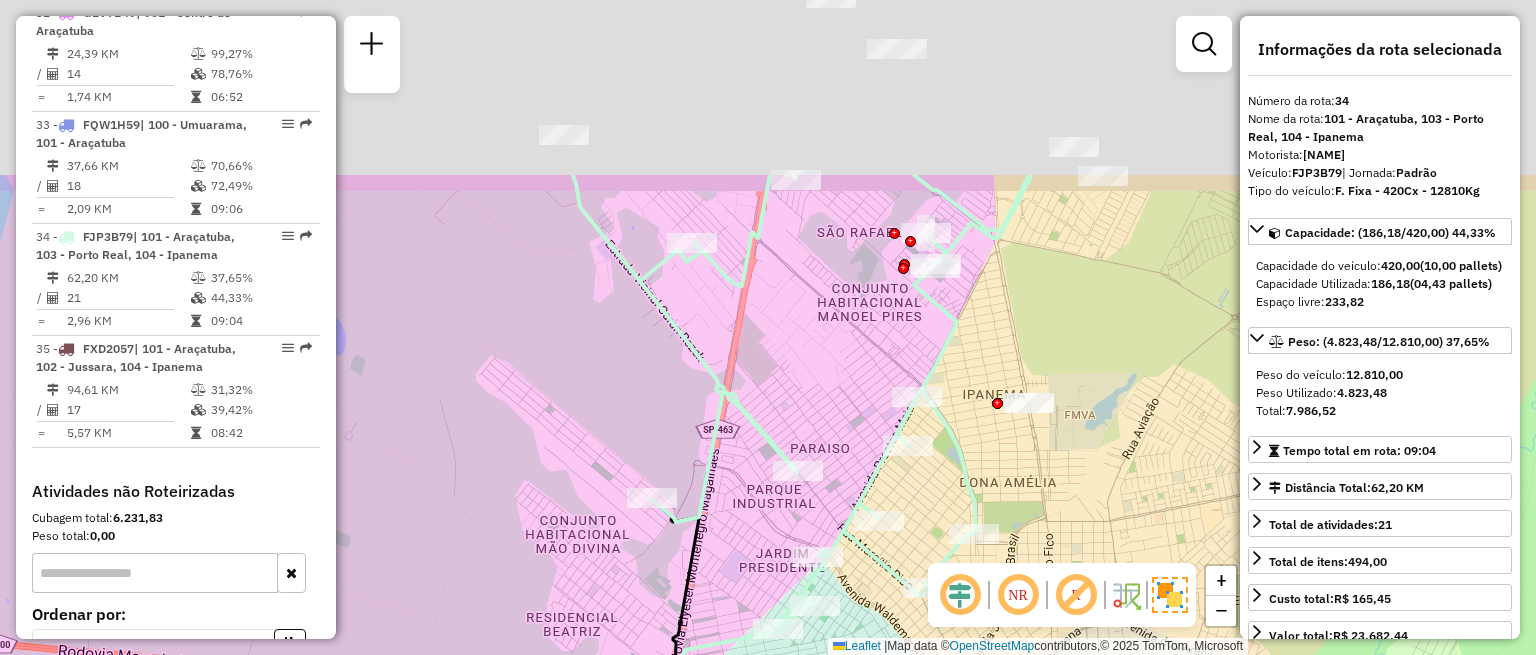 drag, startPoint x: 624, startPoint y: 187, endPoint x: 609, endPoint y: 435, distance: 248.45322 